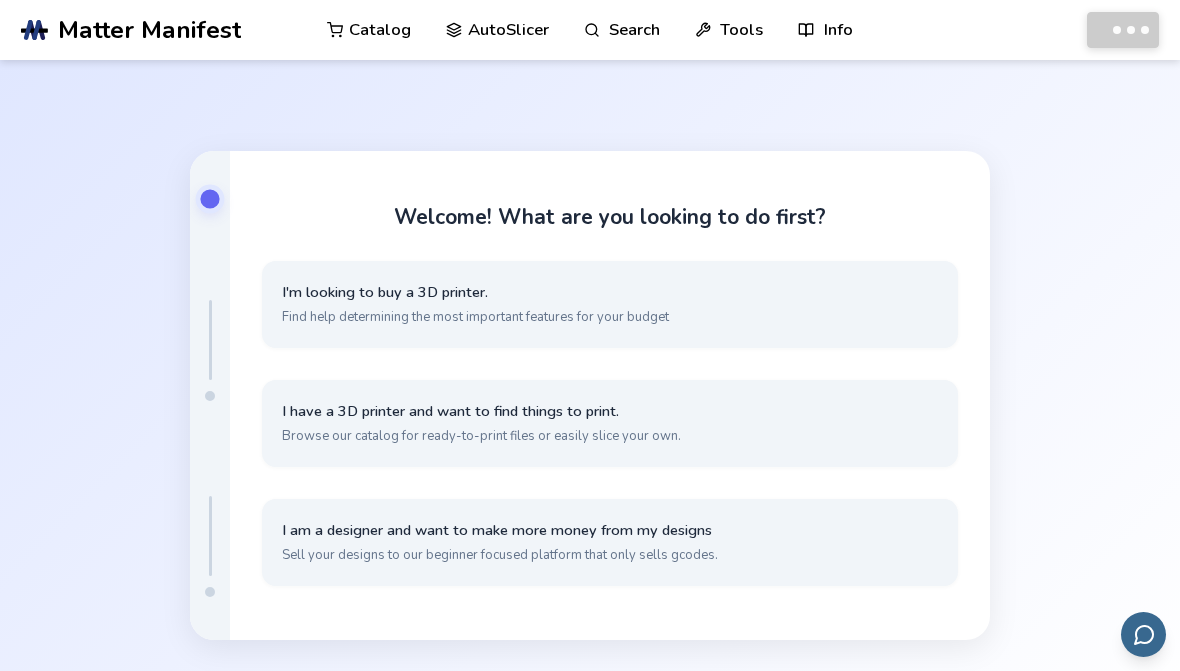 scroll, scrollTop: 0, scrollLeft: 0, axis: both 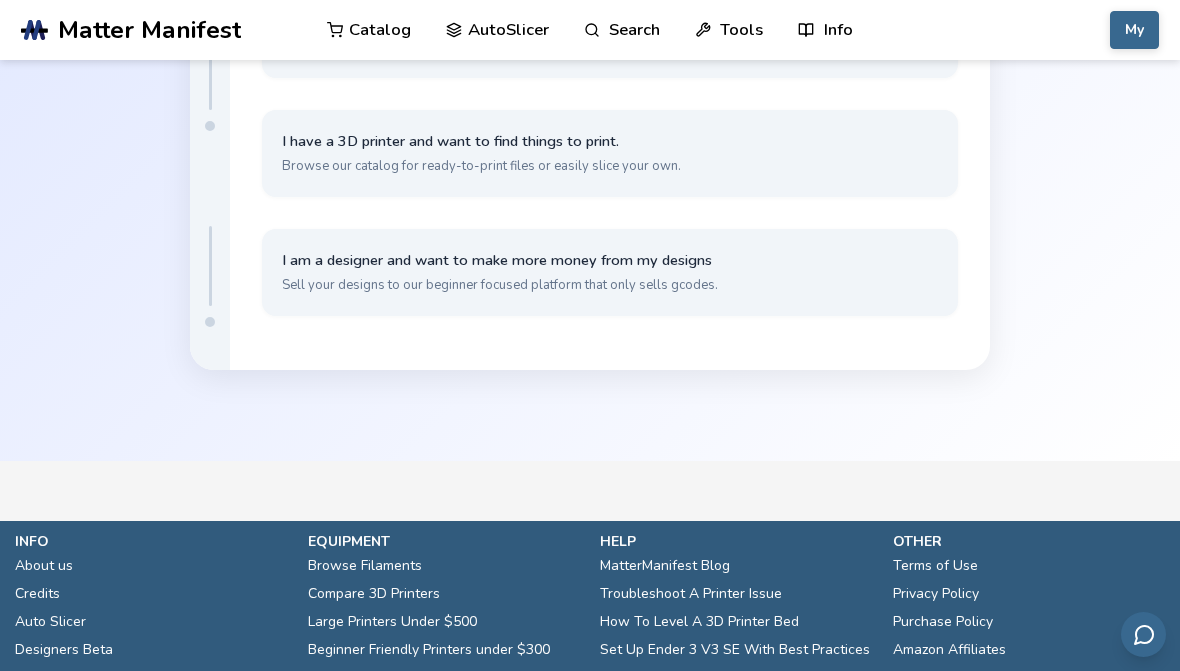 click on "AutoSlicer" at bounding box center (497, 30) 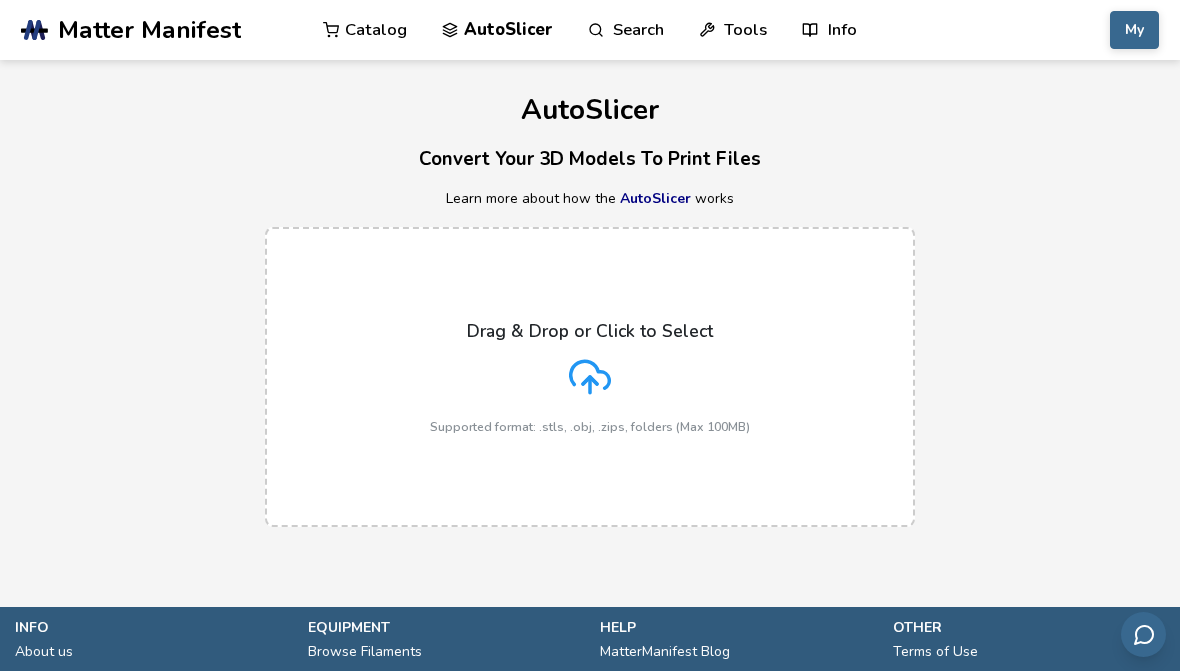 click on "Drag & Drop or Click to Select Supported format: .stls, .obj, .zips, folders (Max 100MB)" at bounding box center [590, 377] 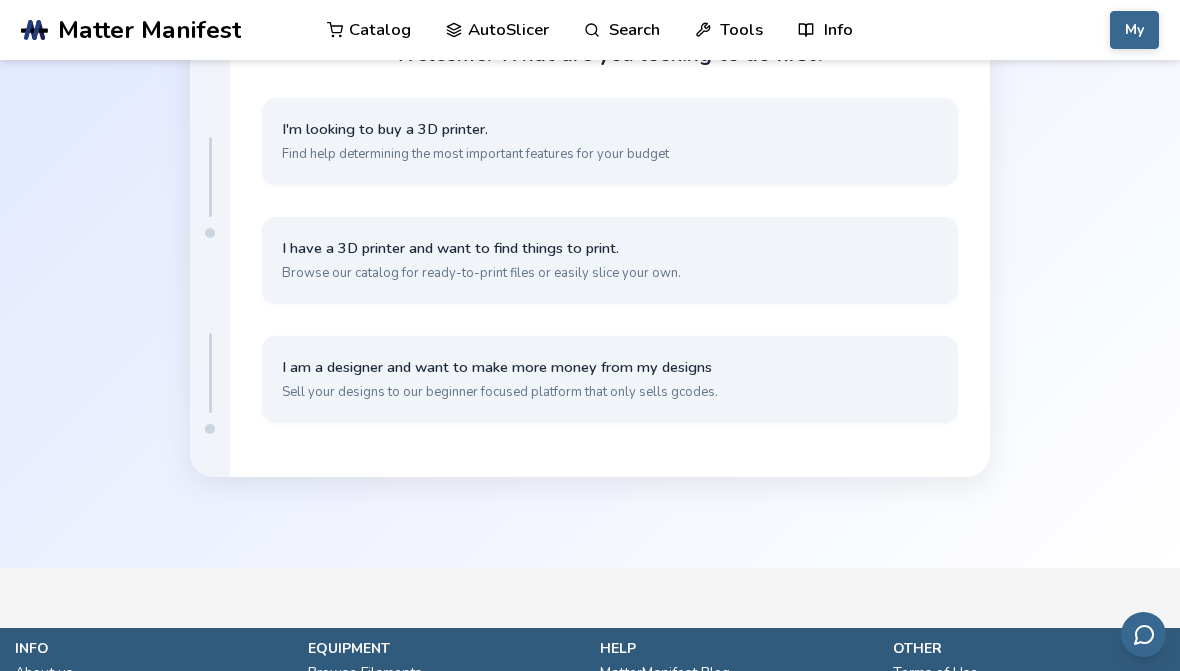 scroll, scrollTop: 0, scrollLeft: 0, axis: both 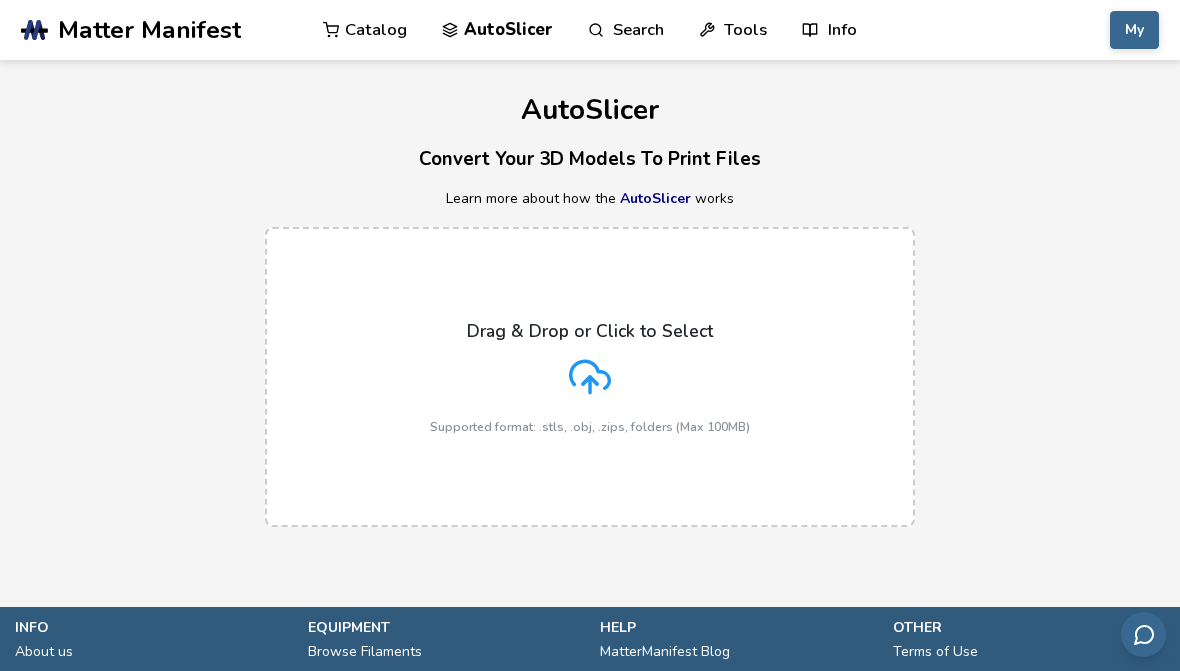 click on "Drag & Drop or Click to Select Supported format: .stls, .obj, .zips, folders (Max 100MB)" at bounding box center (590, 377) 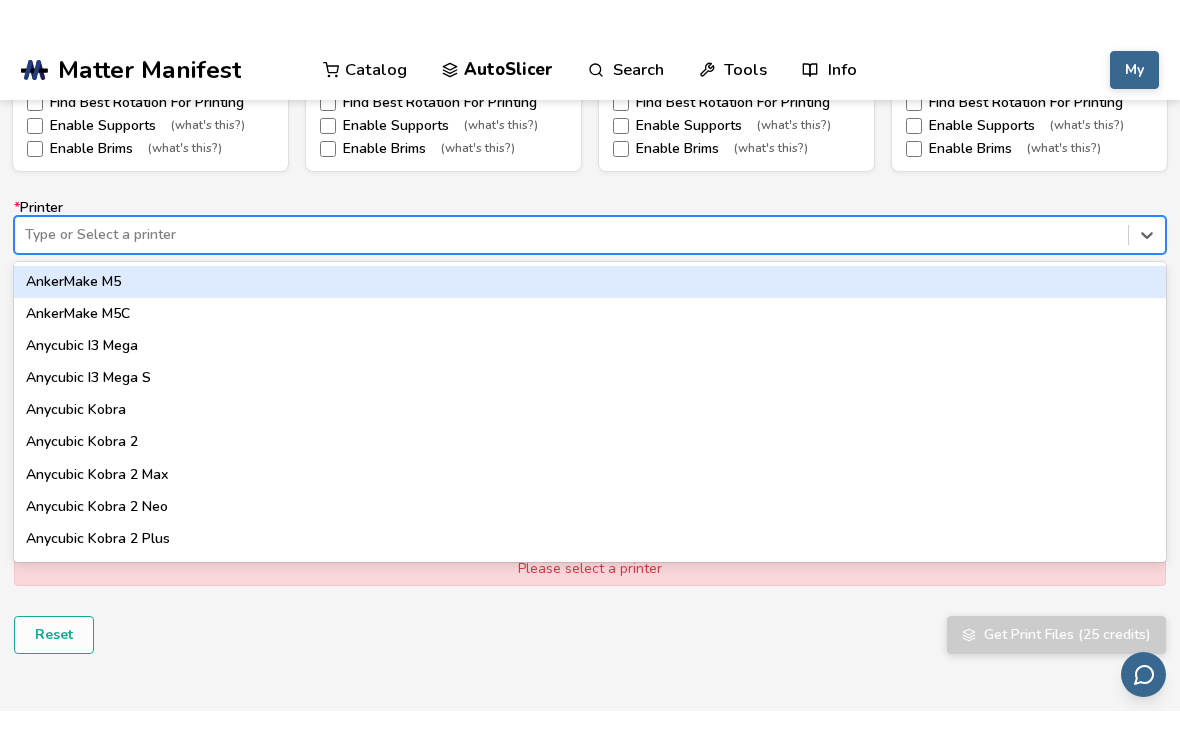 scroll, scrollTop: 1214, scrollLeft: 0, axis: vertical 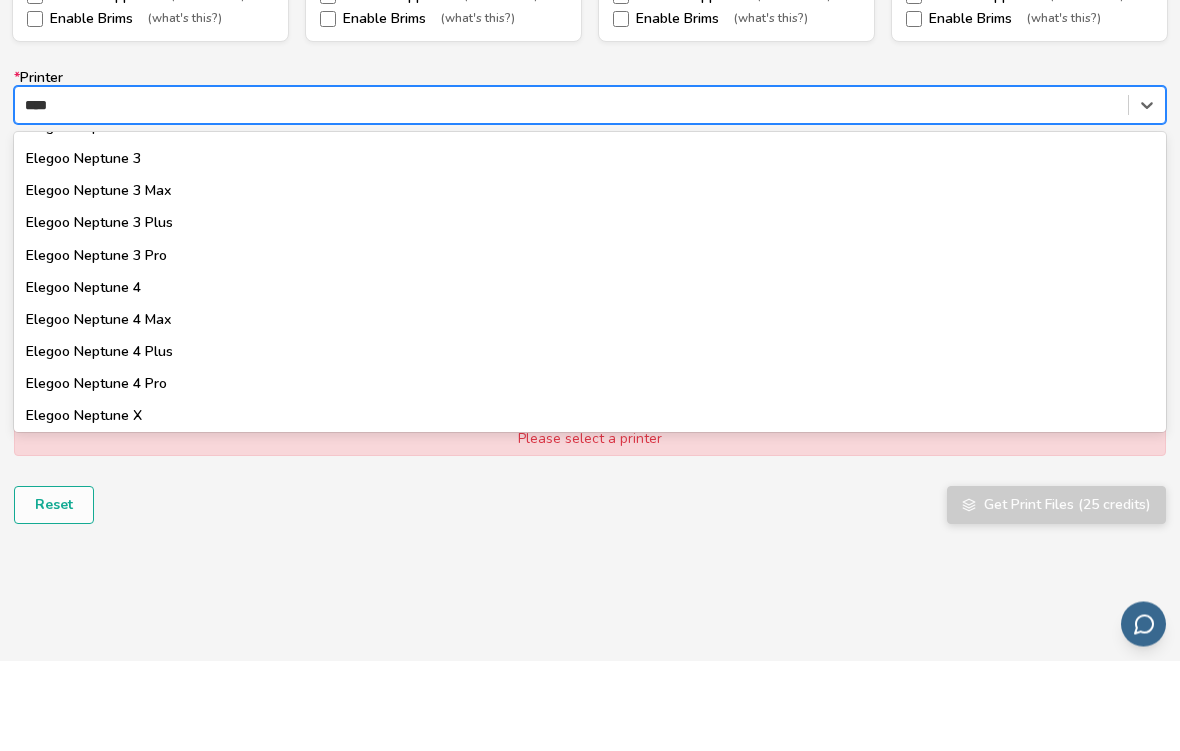 click on "Elegoo Neptune 4" at bounding box center [590, 379] 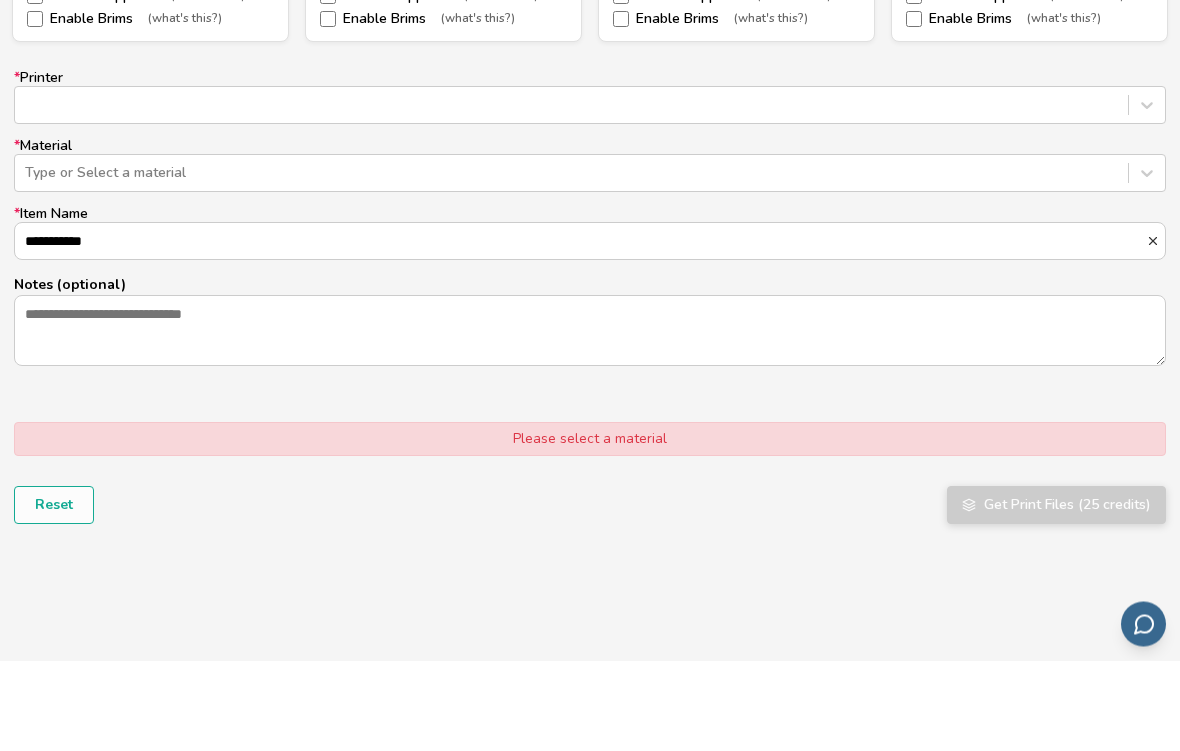 scroll, scrollTop: 1305, scrollLeft: 0, axis: vertical 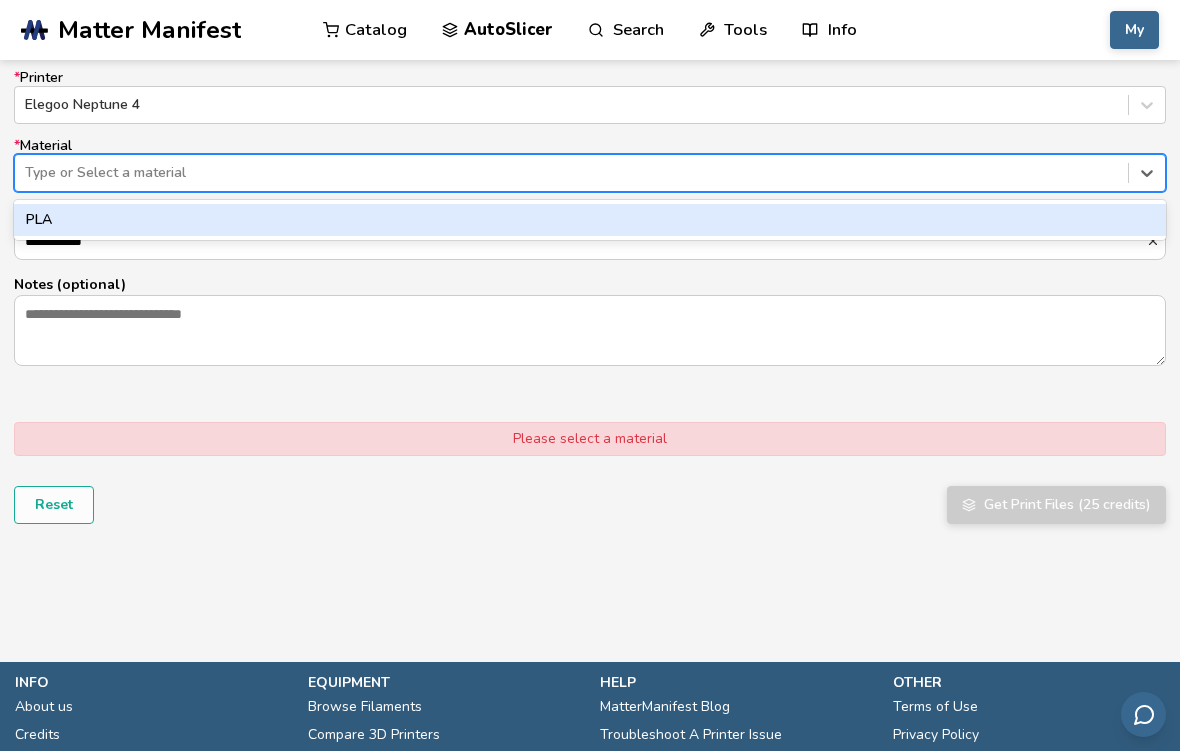 click on "PLA" at bounding box center [590, 220] 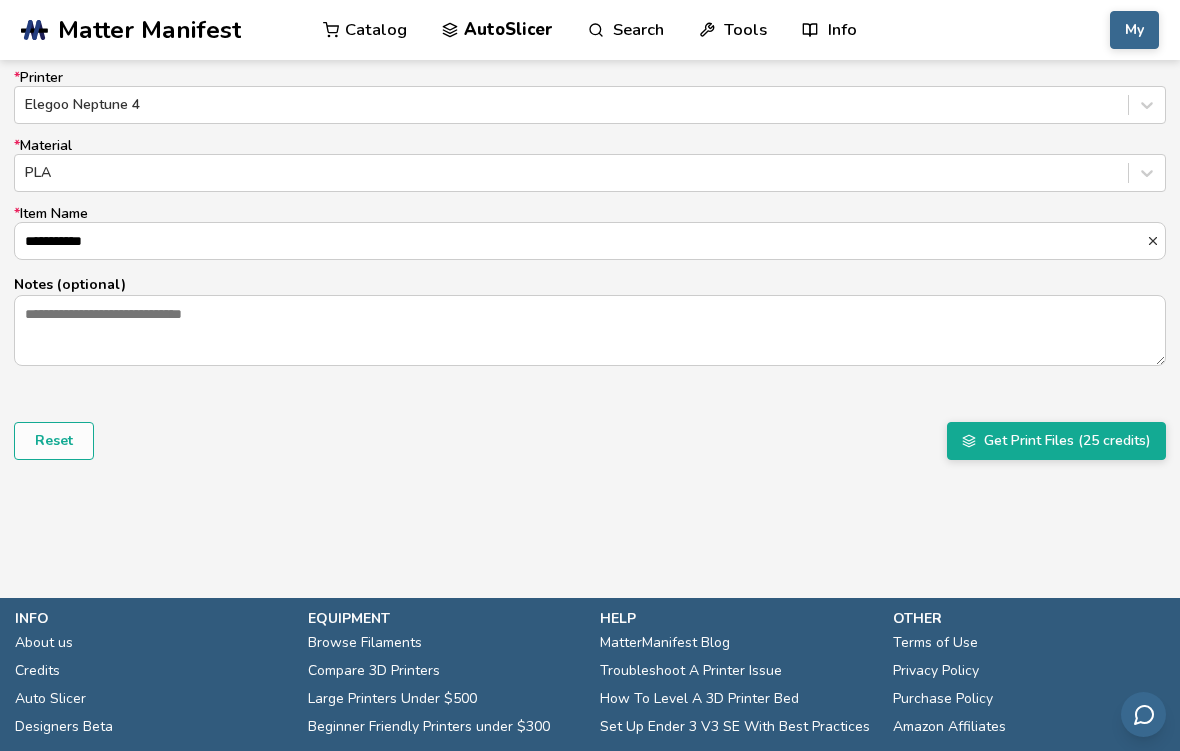 click on "**********" at bounding box center [580, 241] 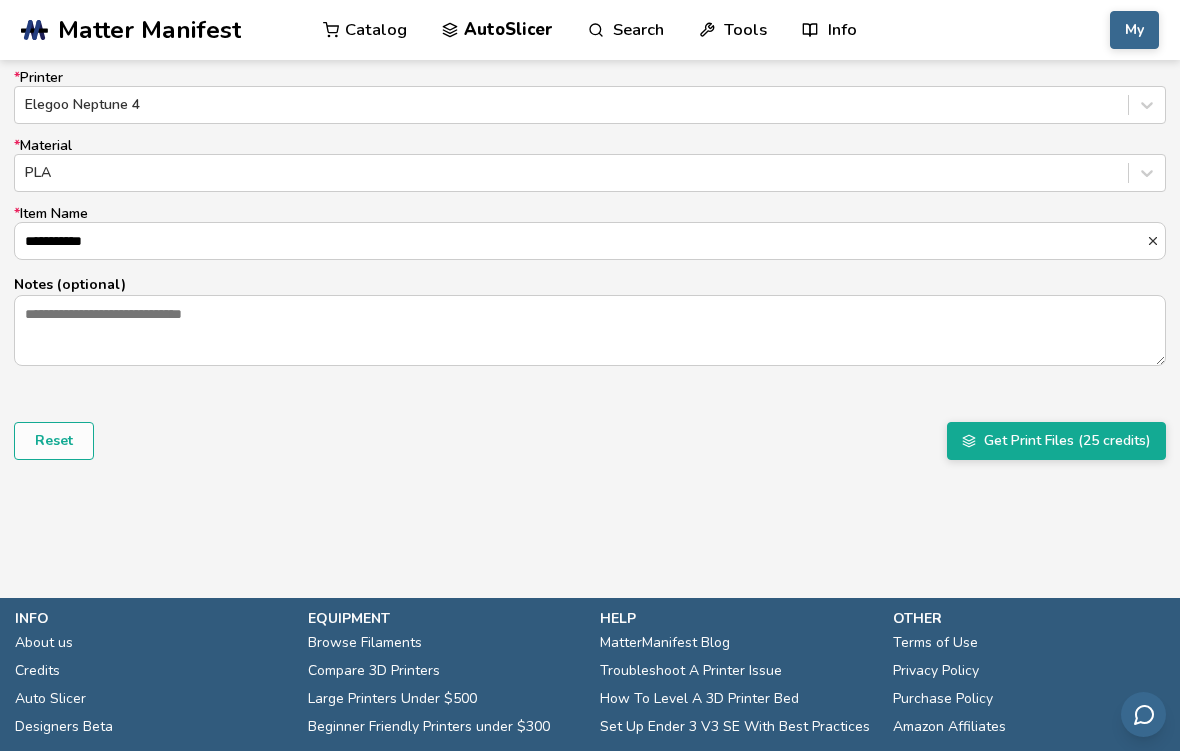 click on "**********" at bounding box center [580, 241] 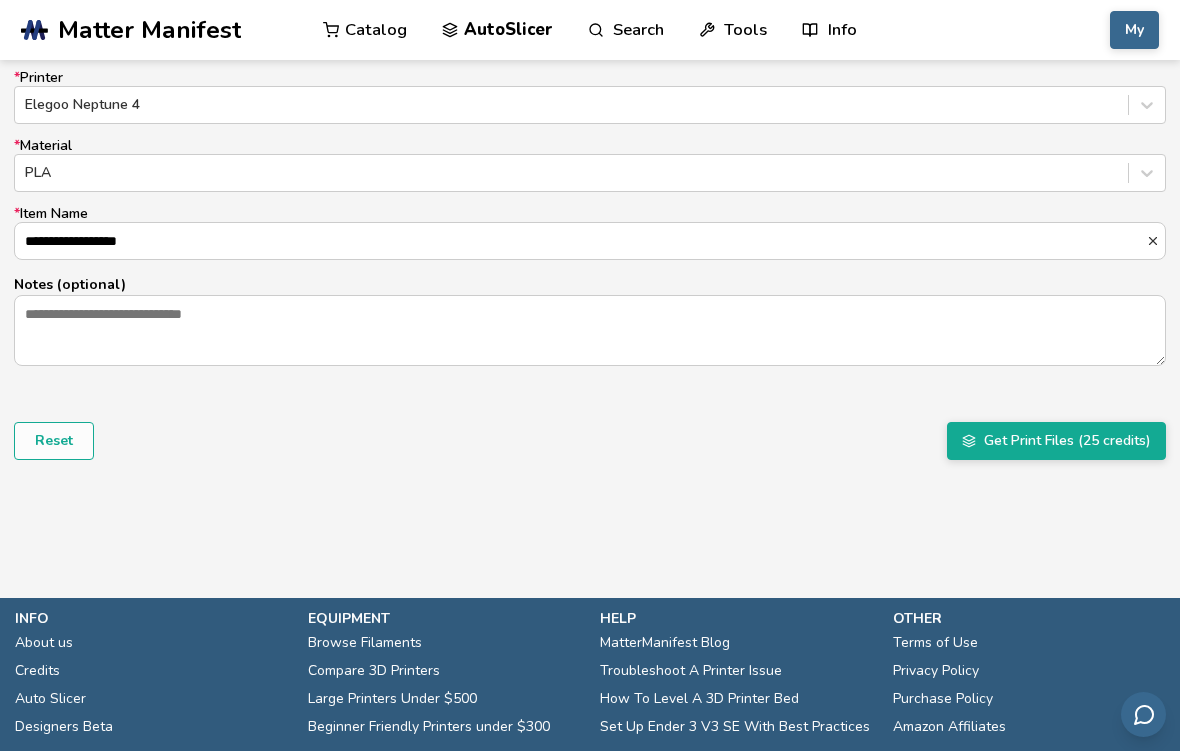 type on "**********" 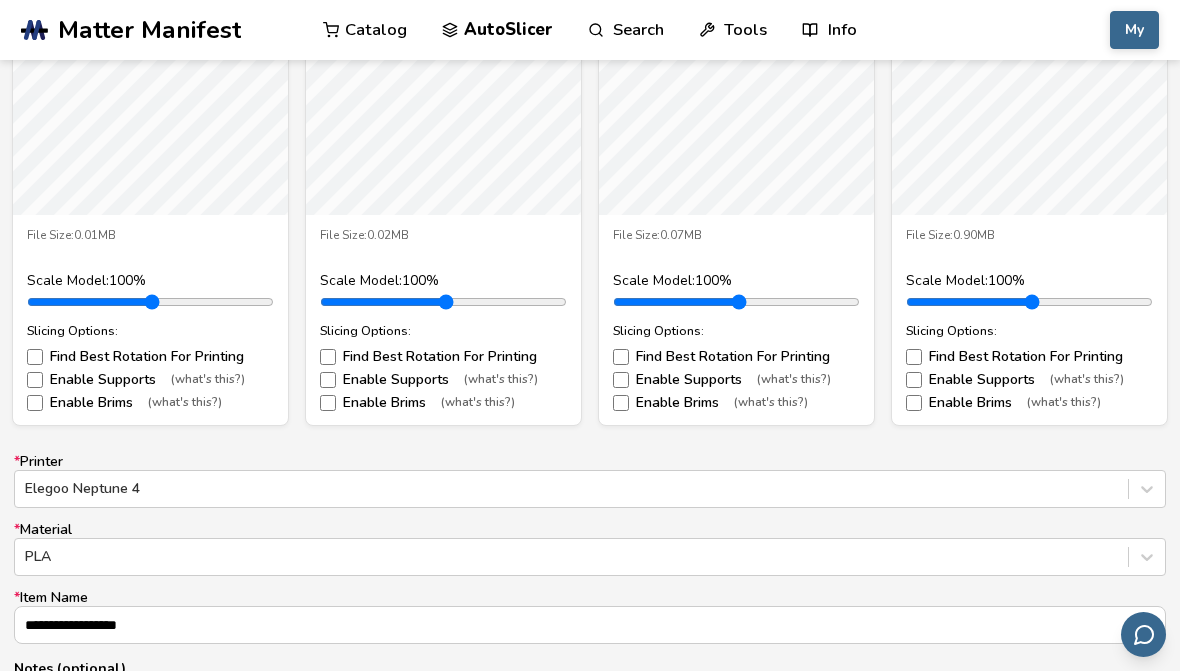 scroll, scrollTop: 987, scrollLeft: 0, axis: vertical 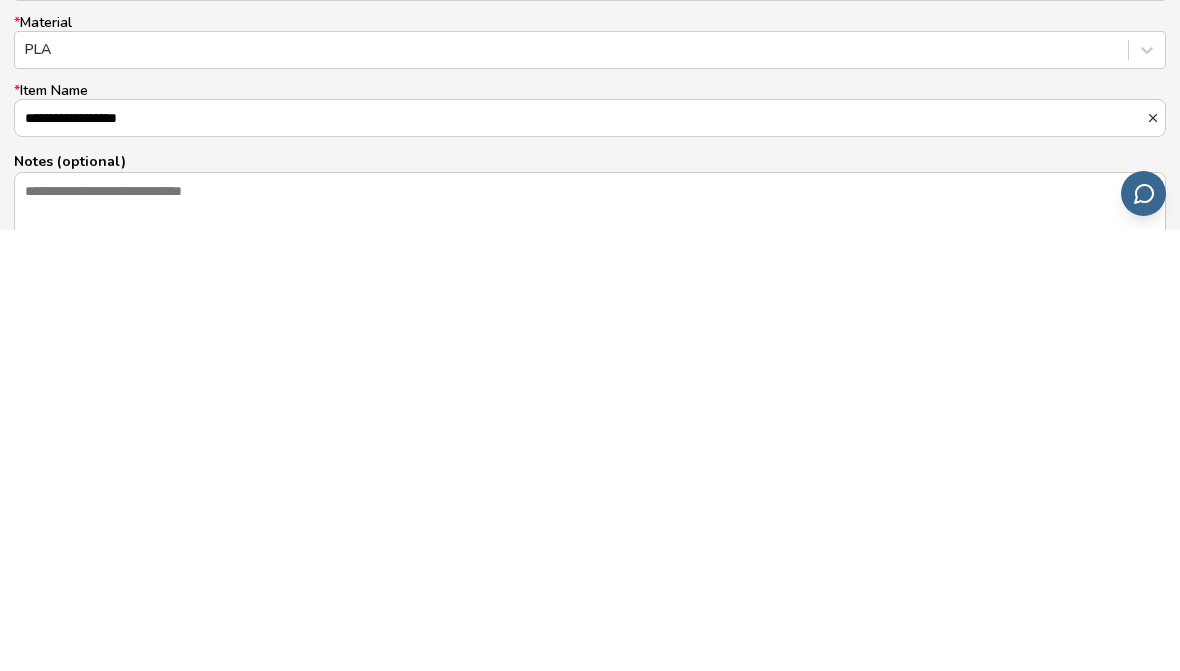 click on "Notes (optional)" at bounding box center [590, 648] 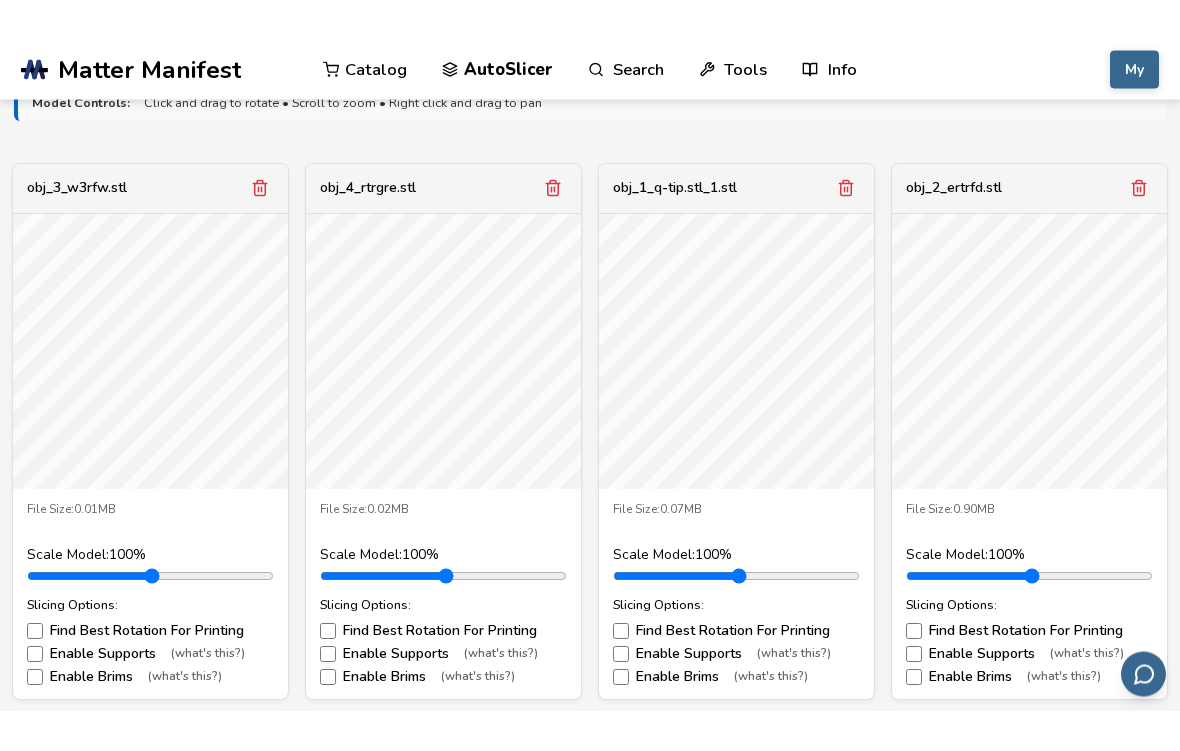scroll, scrollTop: 622, scrollLeft: 0, axis: vertical 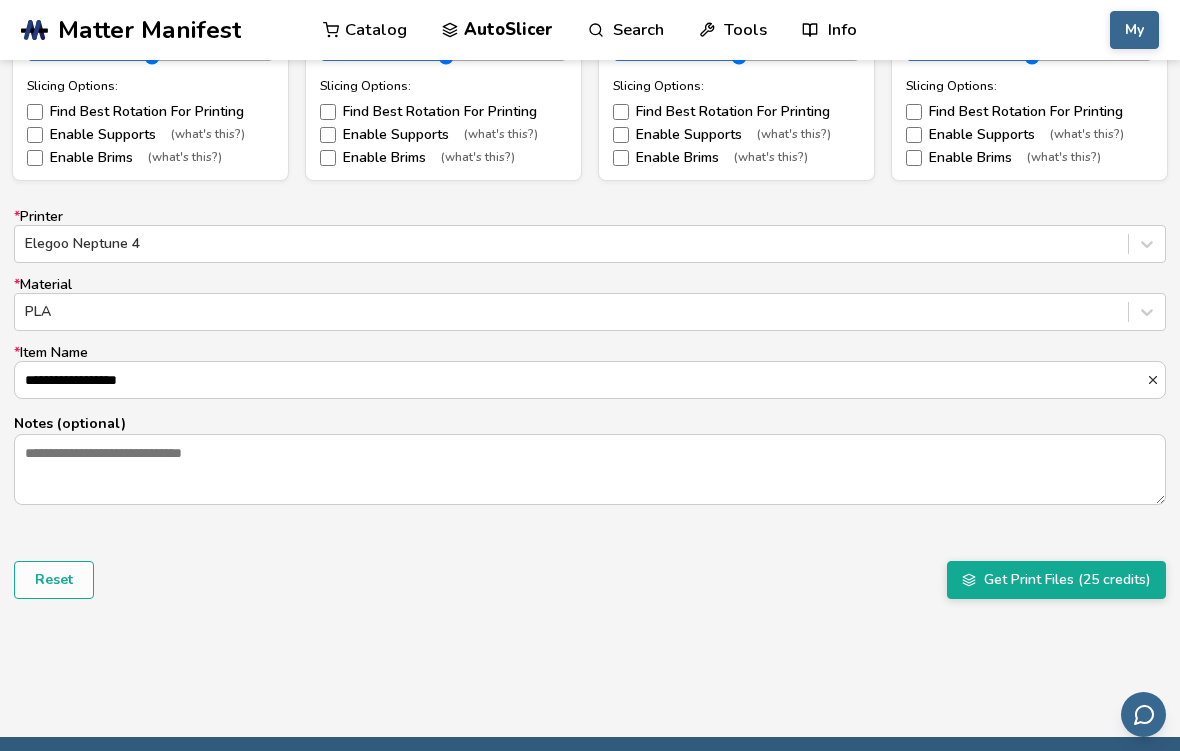 click on "Get Print Files (25 credits)" at bounding box center (1056, 580) 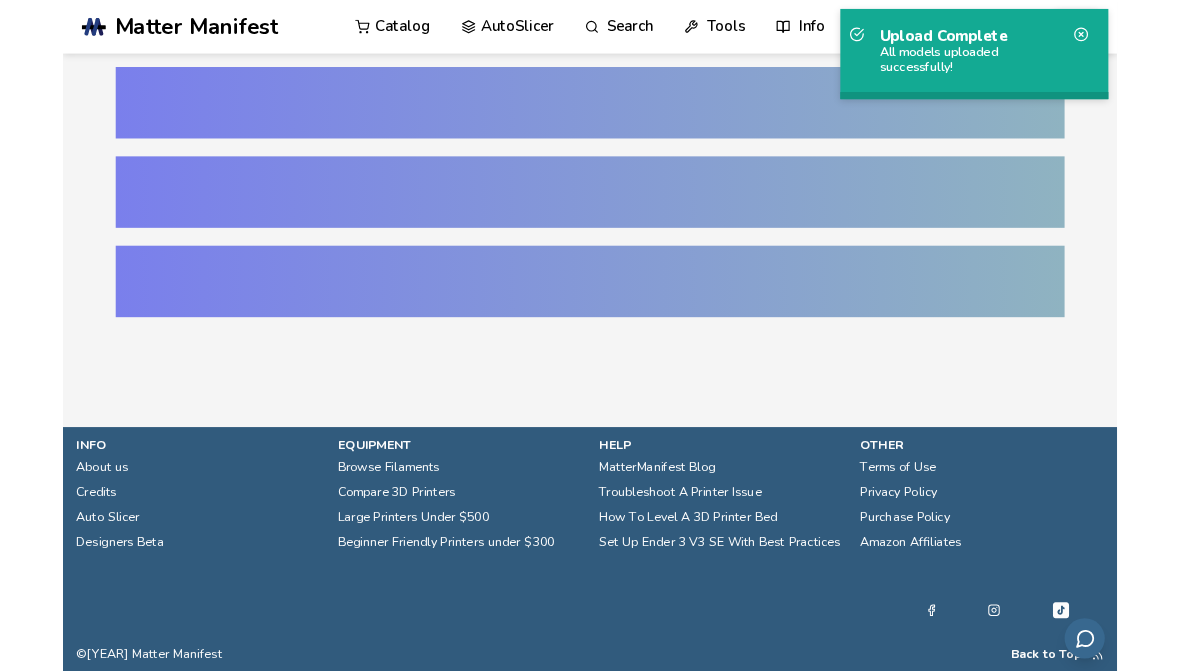 scroll, scrollTop: 0, scrollLeft: 0, axis: both 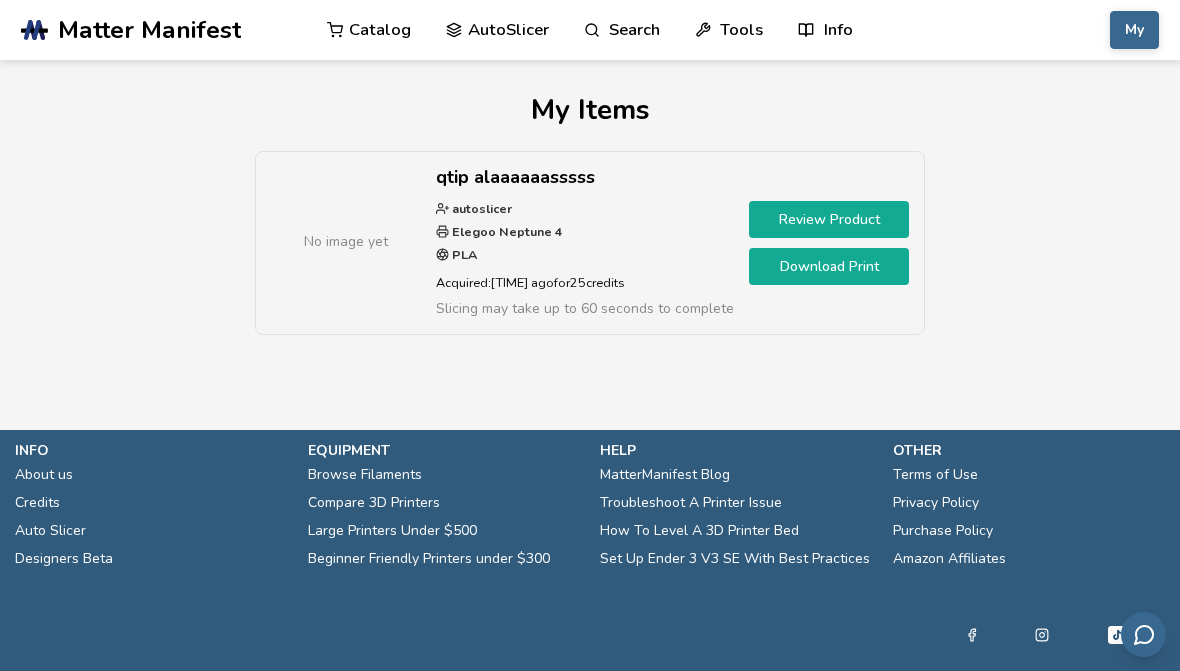 click on "Download Print" at bounding box center (829, 266) 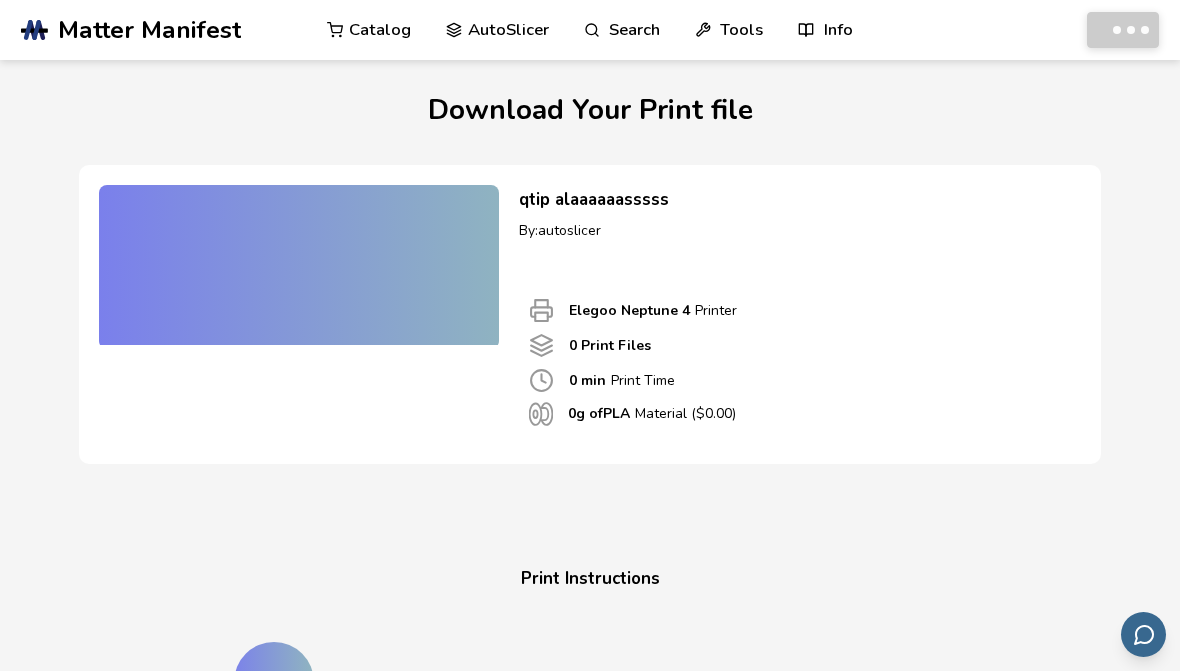 scroll, scrollTop: 0, scrollLeft: 0, axis: both 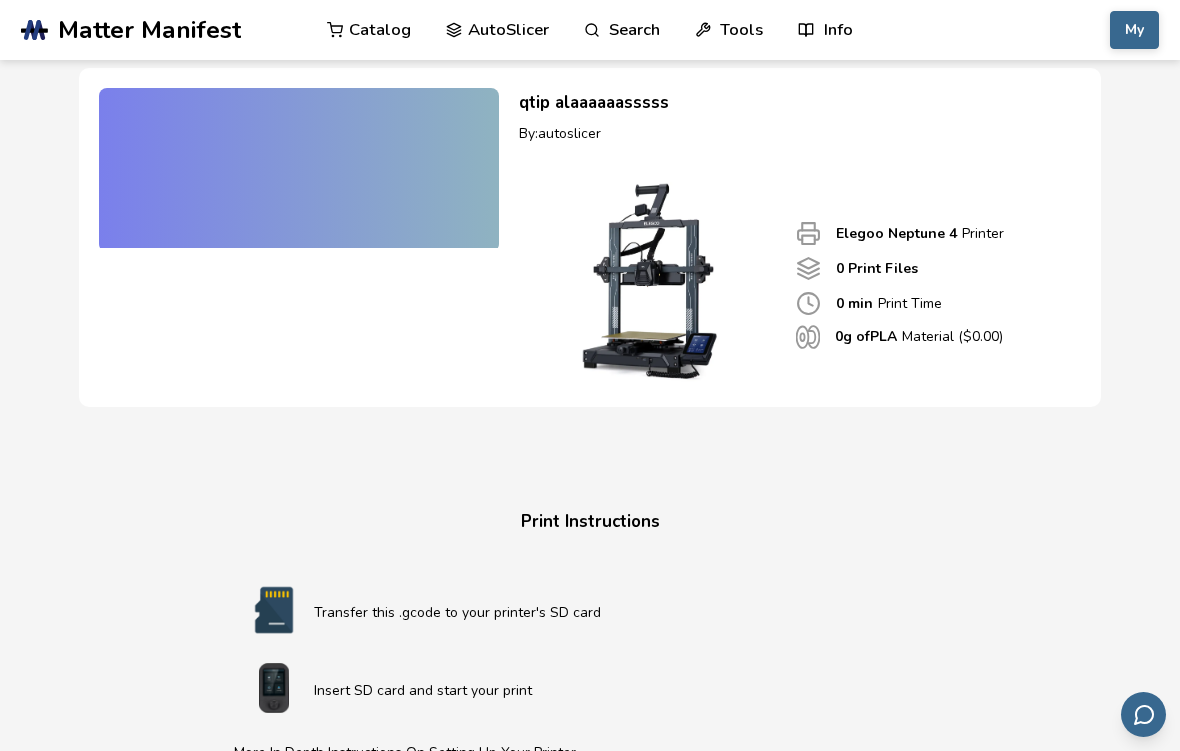 click at bounding box center (299, 168) 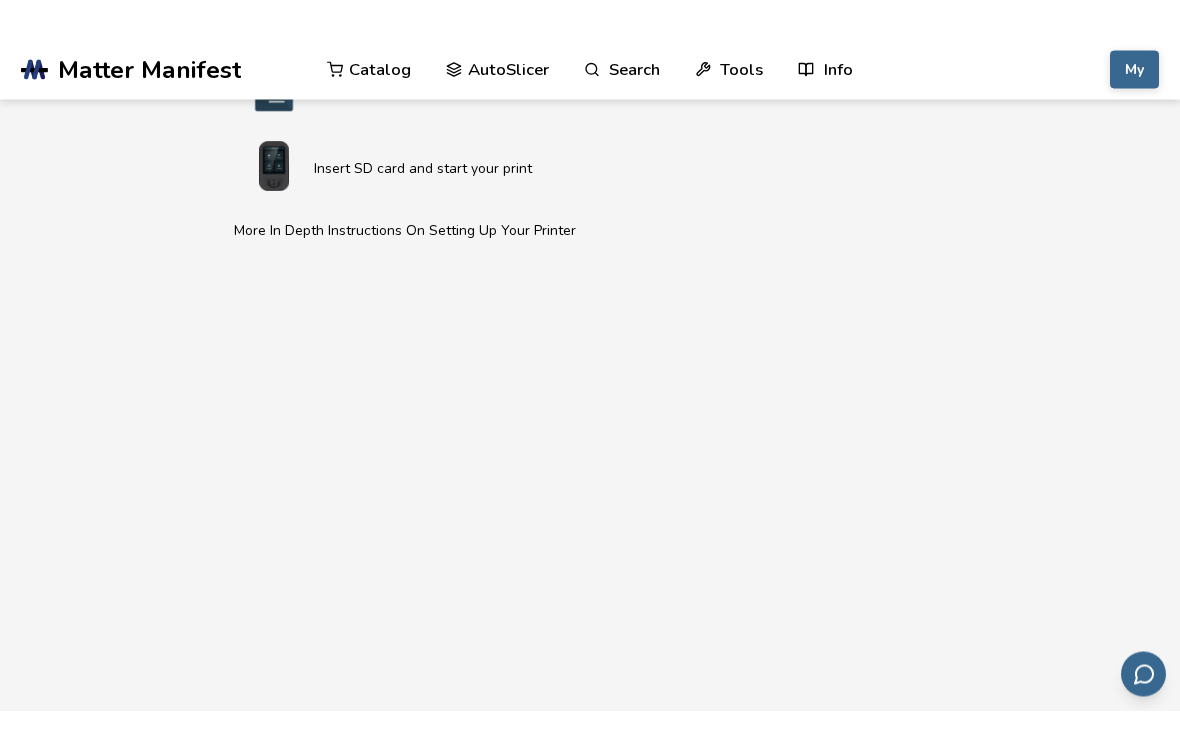 scroll, scrollTop: 579, scrollLeft: 0, axis: vertical 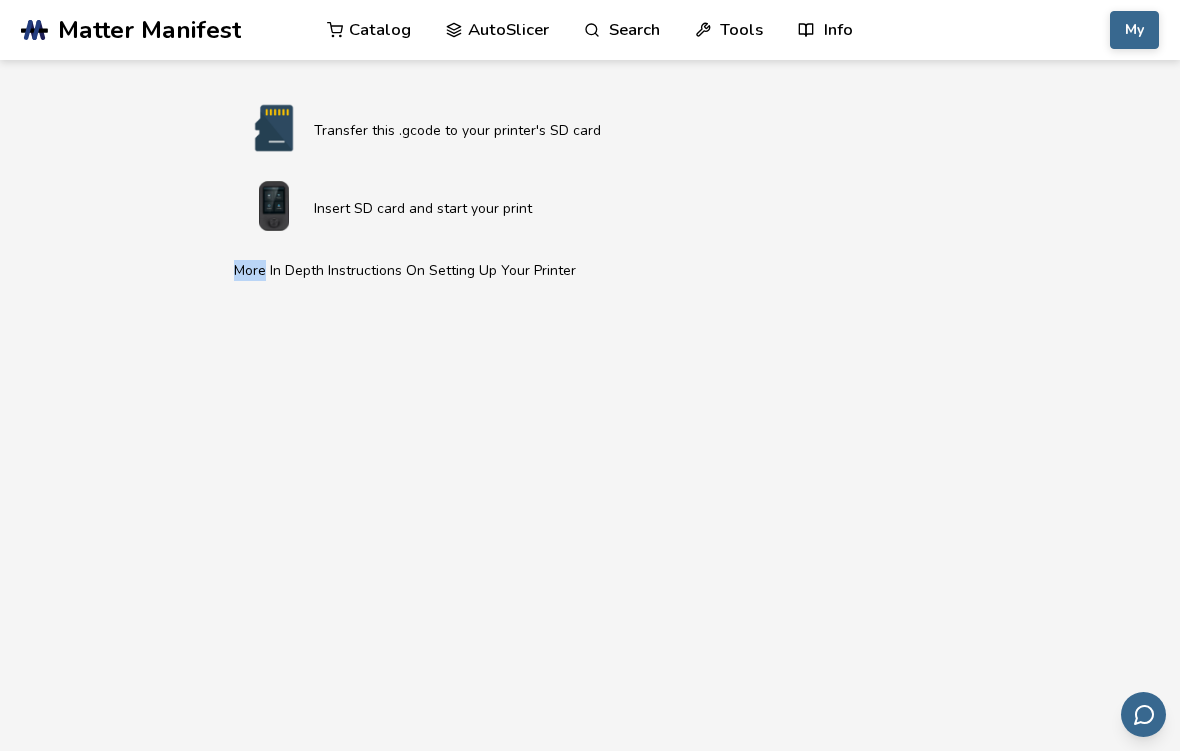 click on "Print Instructions Transfer this .gcode to your printer's SD card Insert SD card and start your print More In Depth Instructions On Setting Up Your Printer" at bounding box center (590, 122) 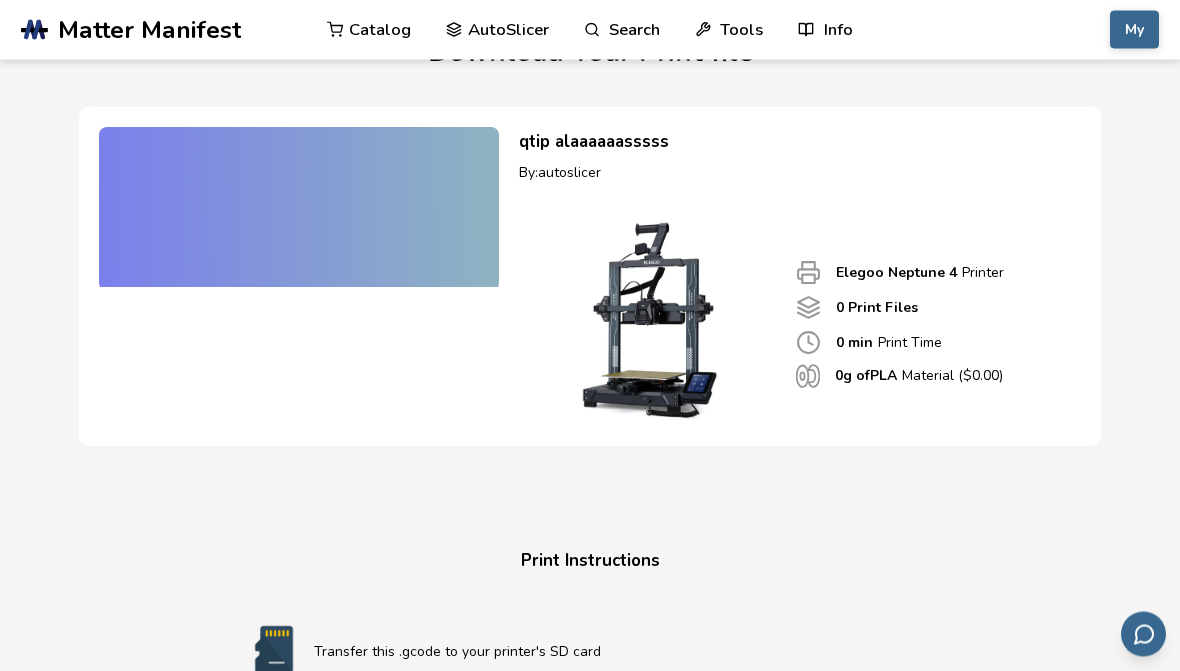 scroll, scrollTop: 0, scrollLeft: 0, axis: both 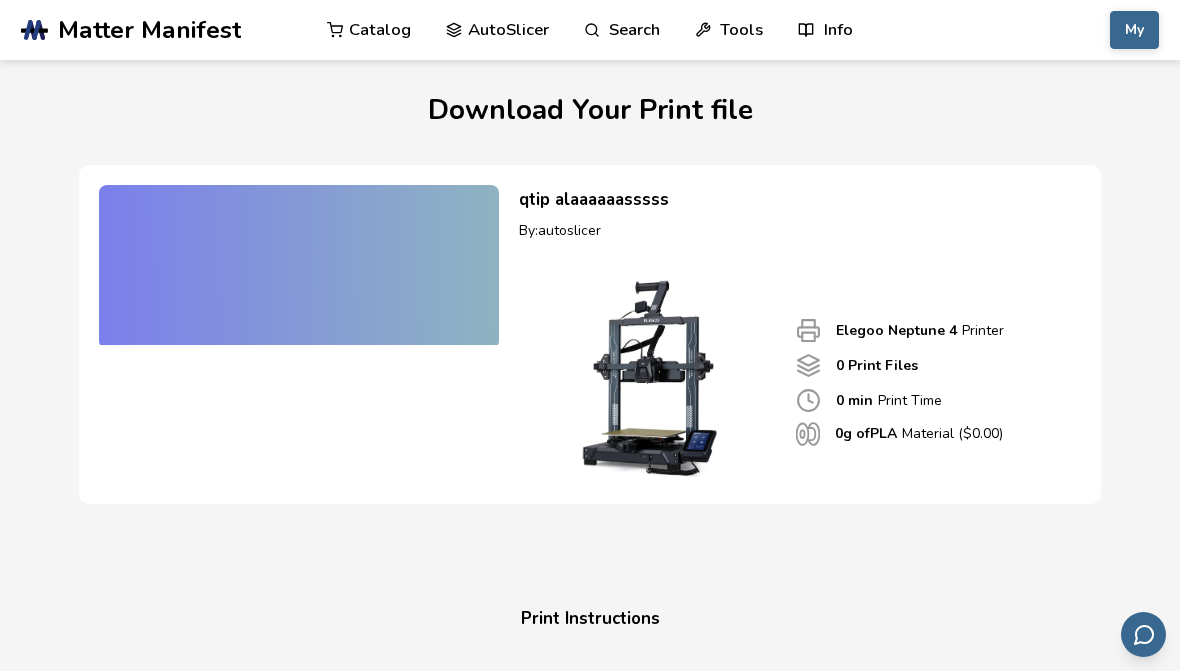 click at bounding box center (299, 265) 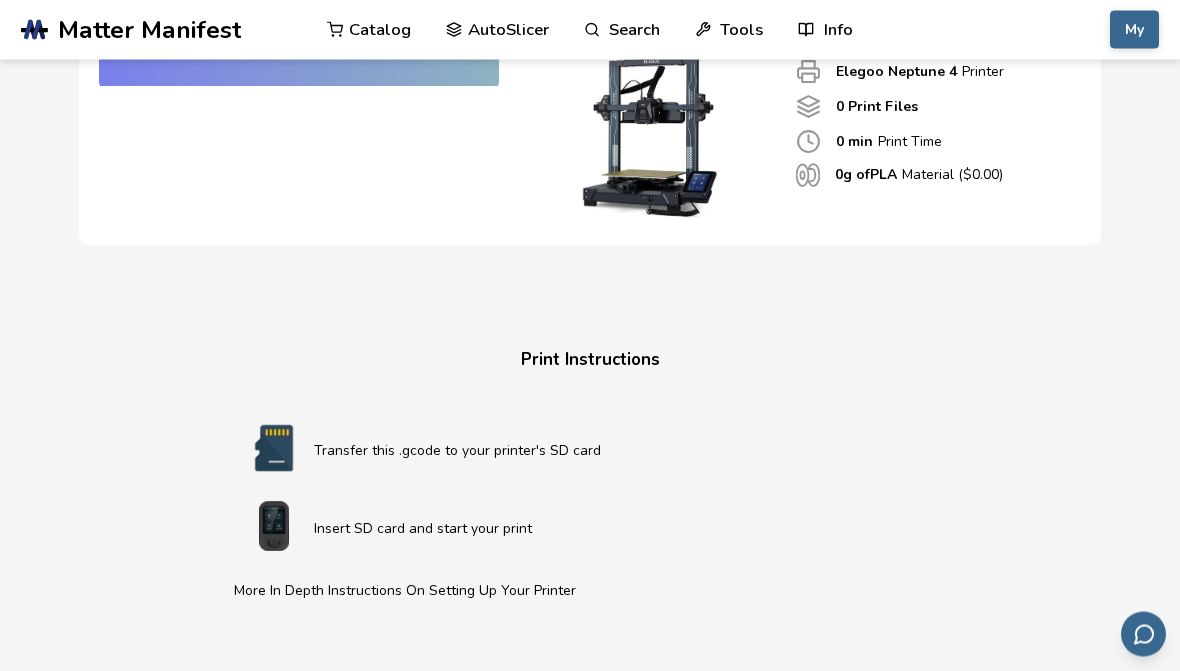 scroll, scrollTop: 174, scrollLeft: 0, axis: vertical 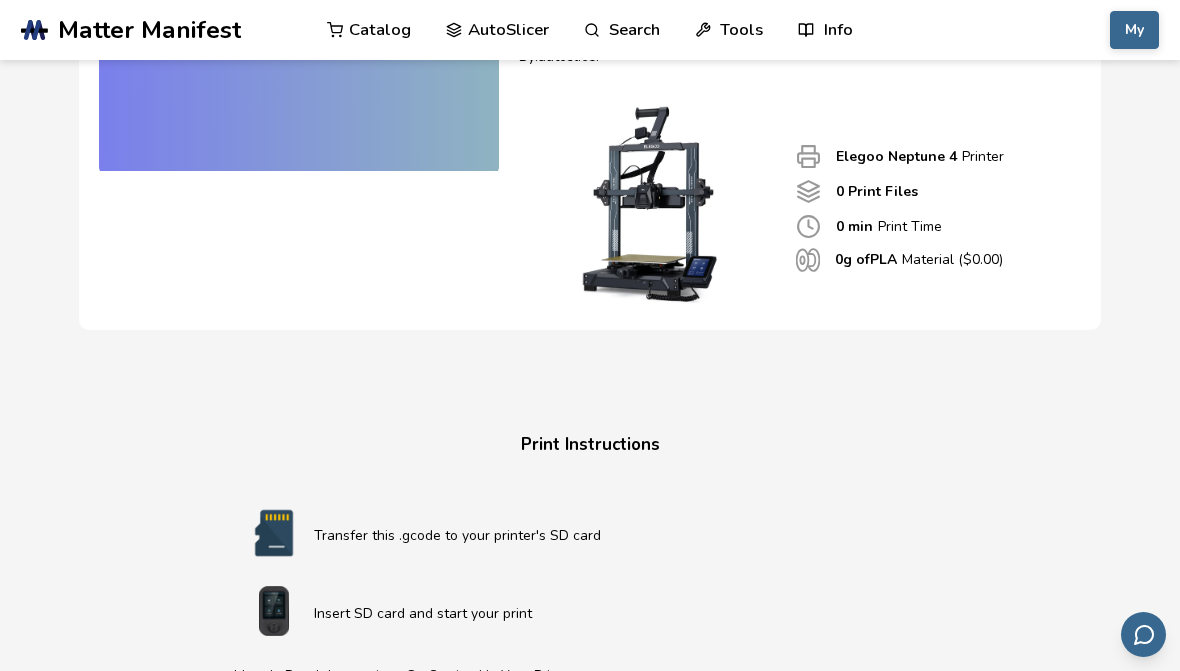 click on "0 g of PLA" at bounding box center (866, 259) 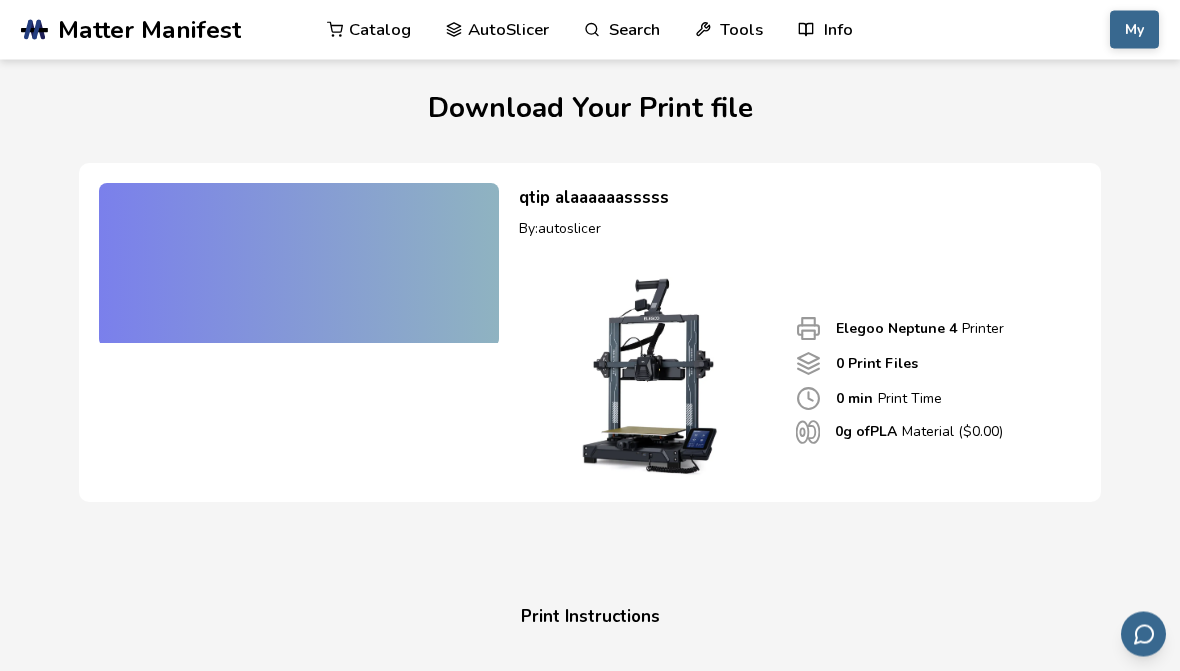scroll, scrollTop: 0, scrollLeft: 0, axis: both 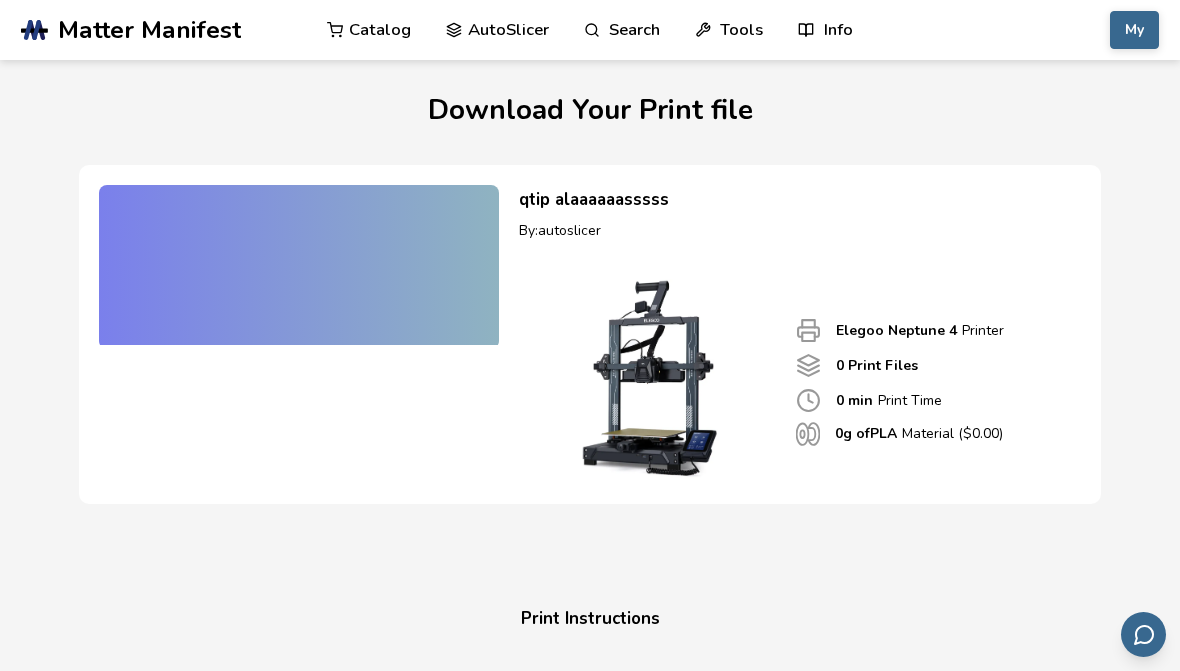 click at bounding box center [299, 265] 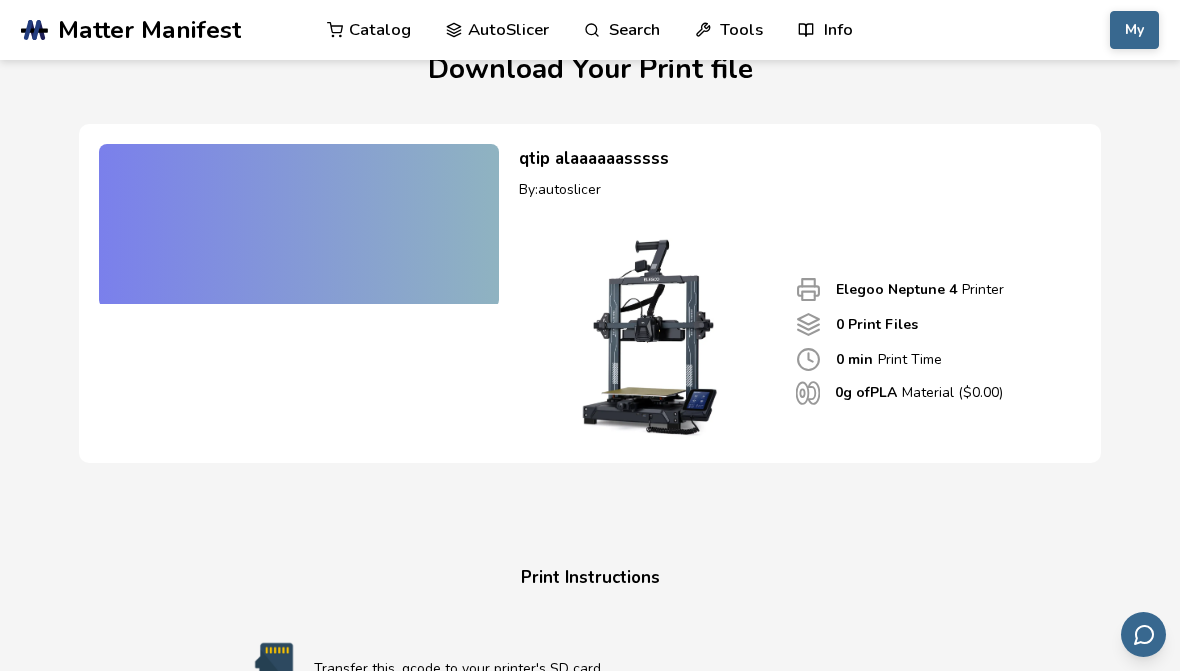 scroll, scrollTop: 16, scrollLeft: 0, axis: vertical 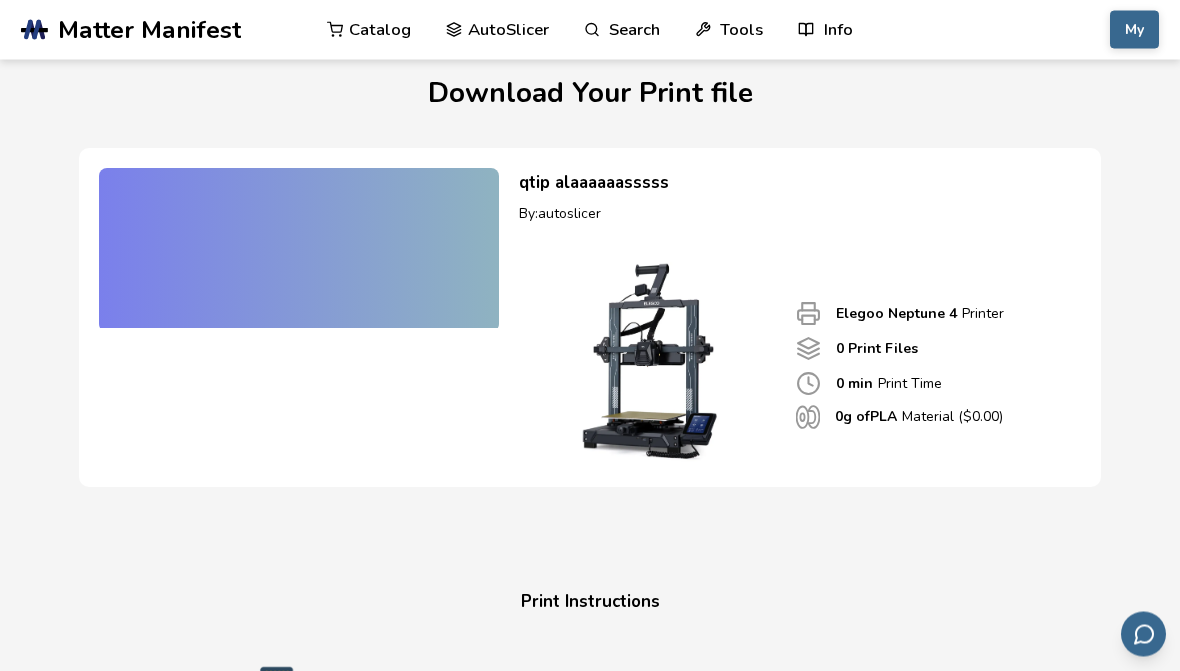 click at bounding box center [652, 363] 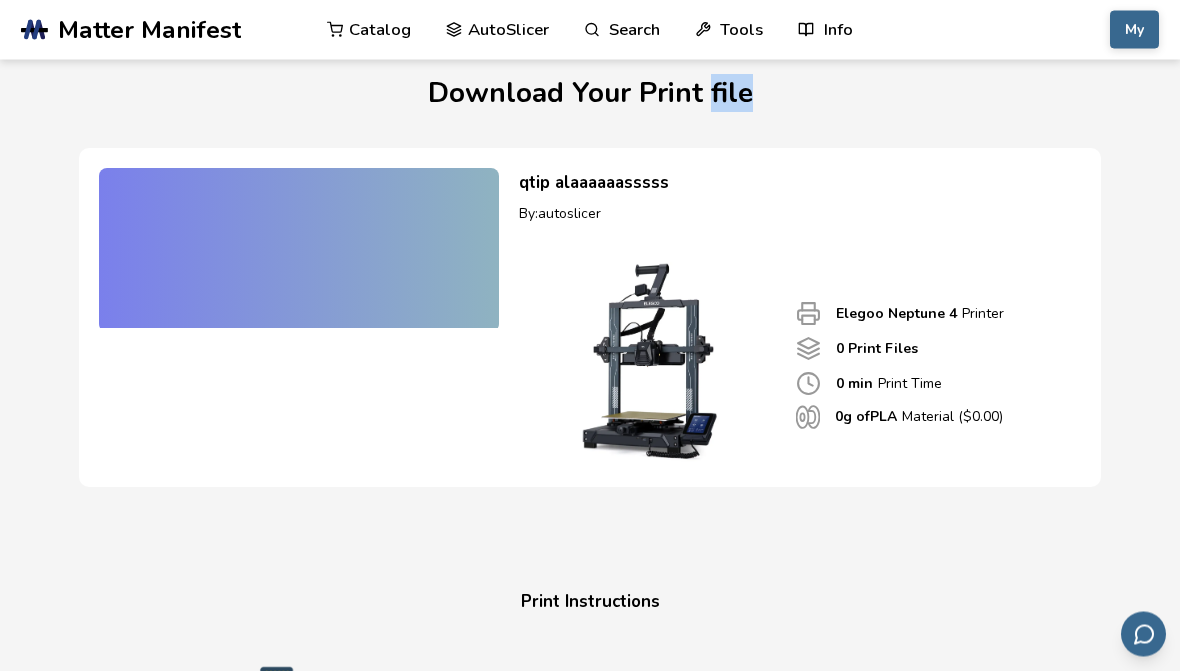 click on "0 g of PLA Material ($ 0.00 )" at bounding box center (790, 318) 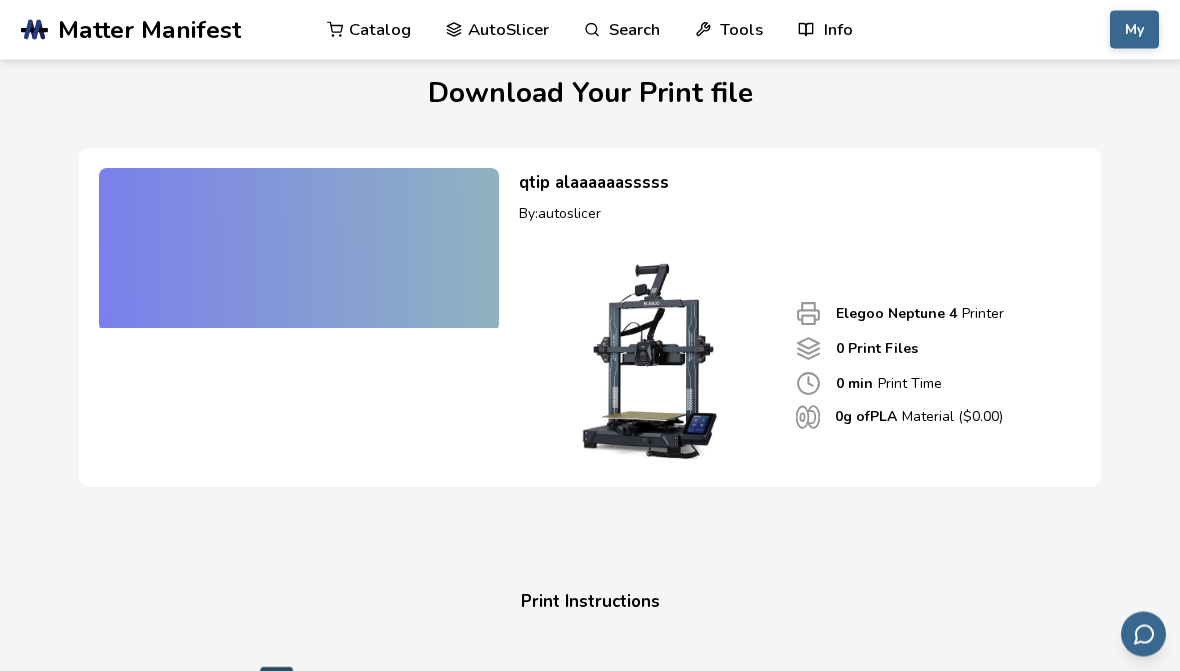 scroll, scrollTop: 0, scrollLeft: 0, axis: both 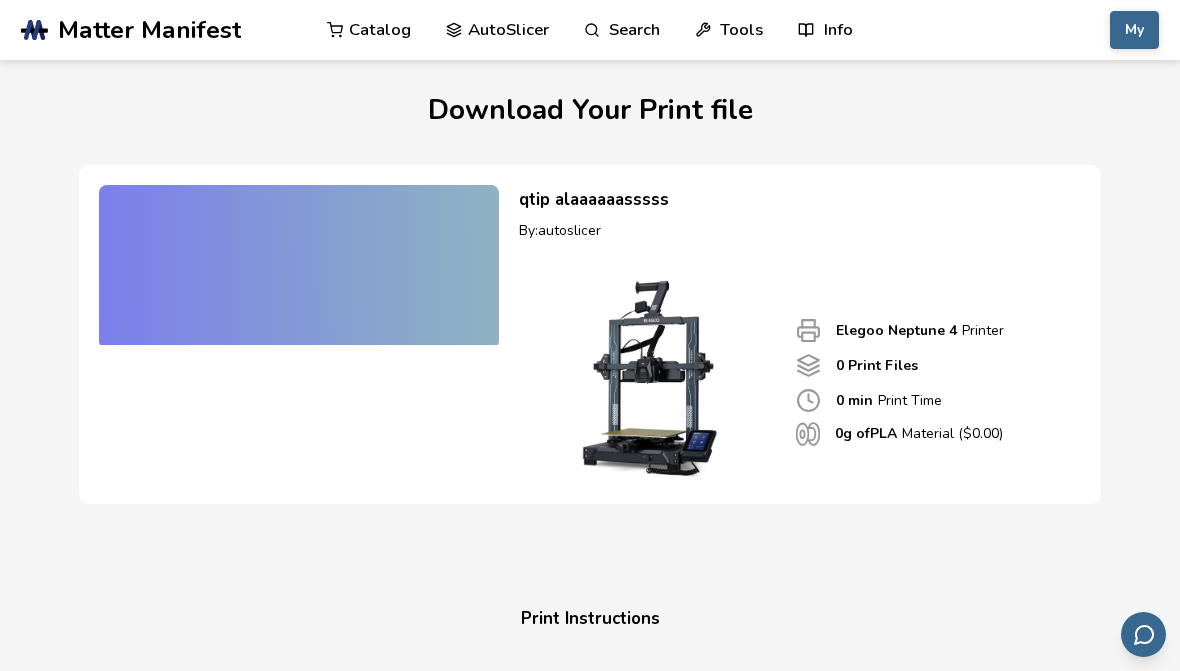 click on "My" at bounding box center (1134, 30) 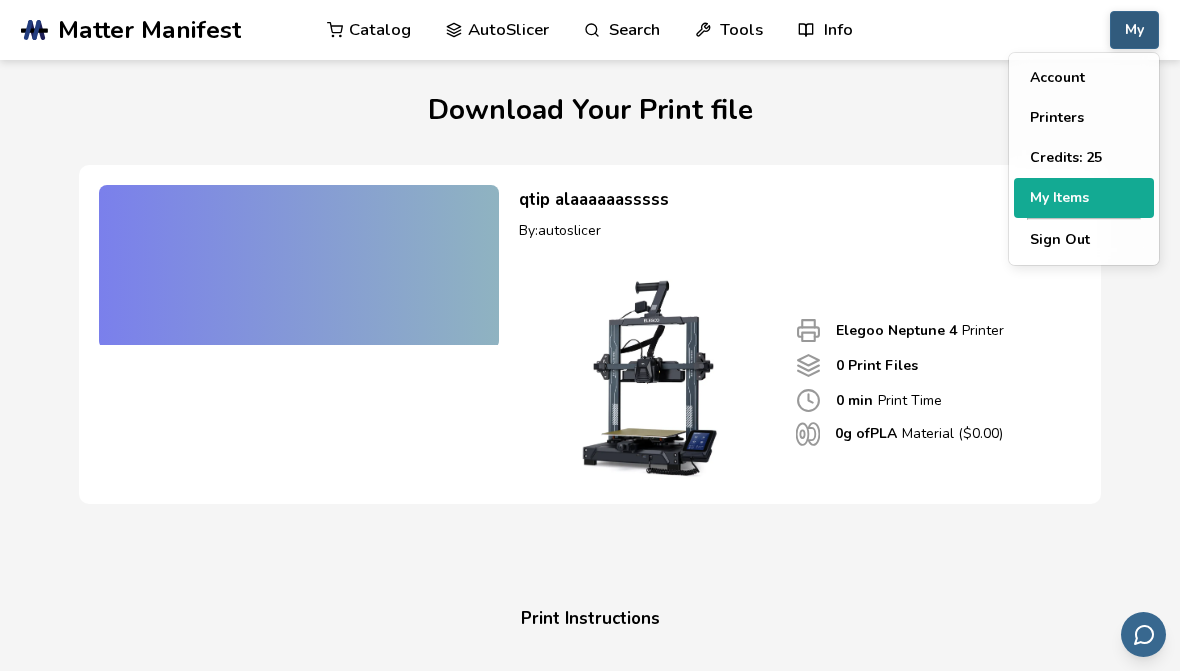 click on "My Items" at bounding box center [1084, 198] 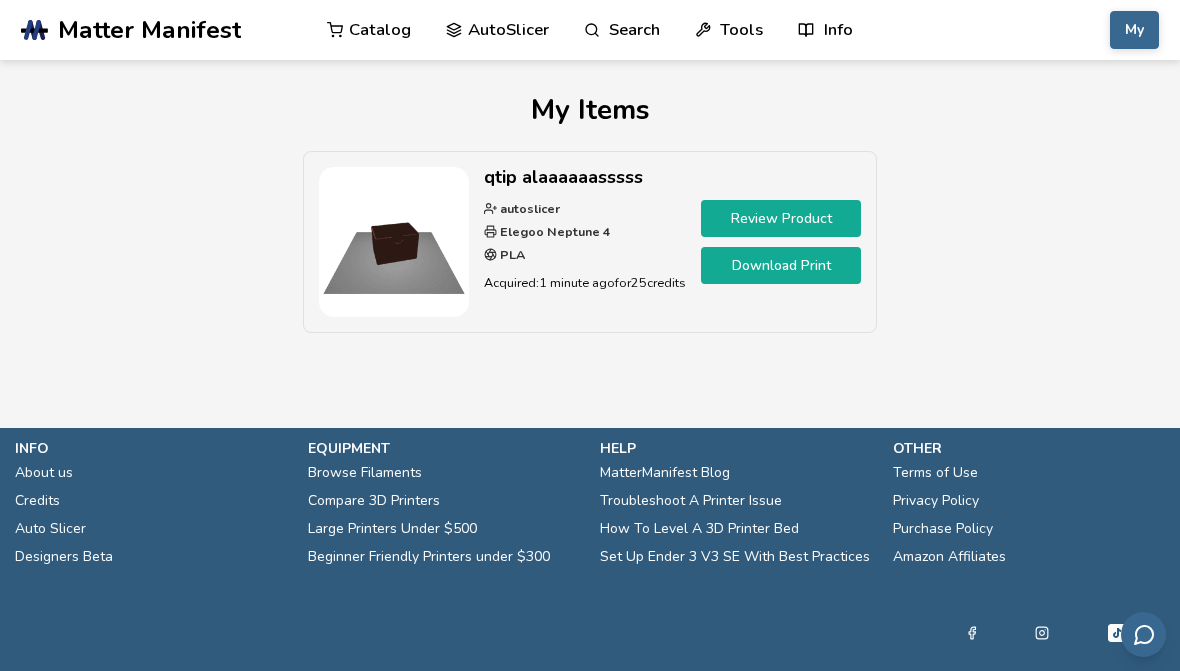 click on "Download Print" at bounding box center [781, 265] 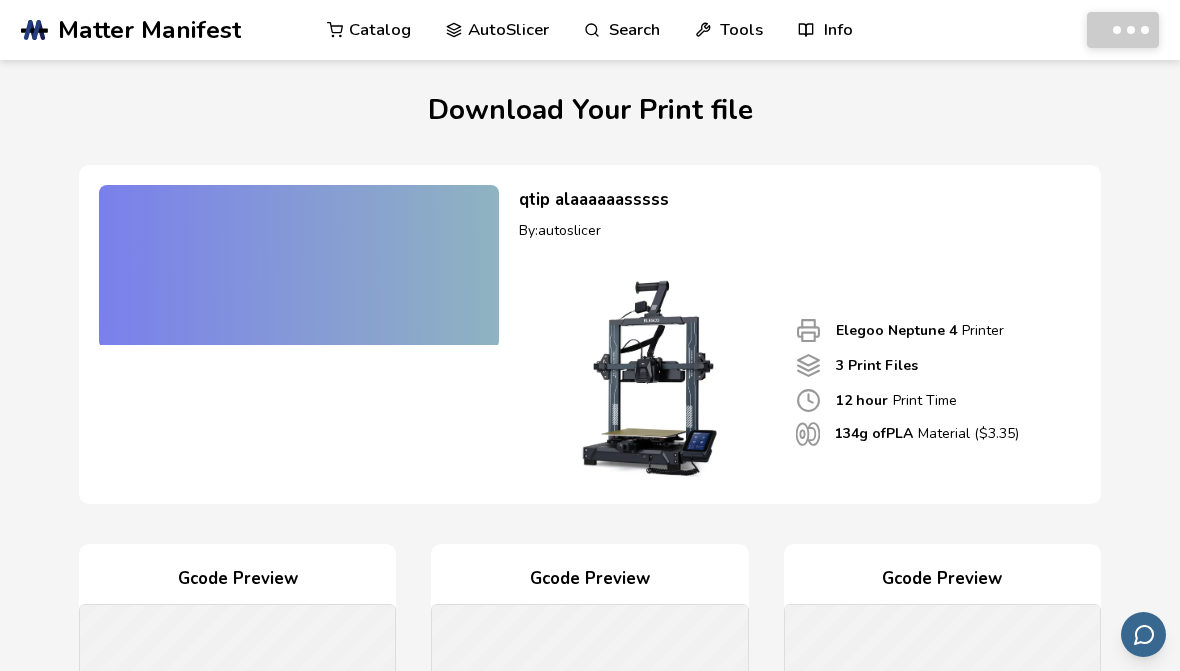 scroll, scrollTop: 0, scrollLeft: 0, axis: both 